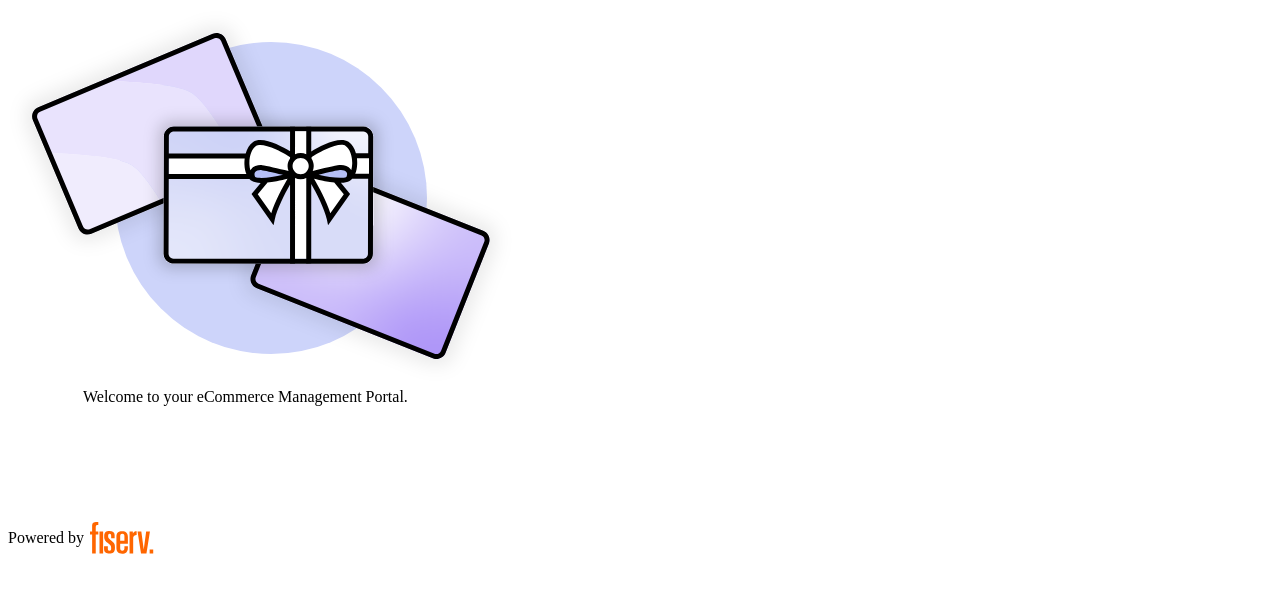 scroll, scrollTop: 0, scrollLeft: 0, axis: both 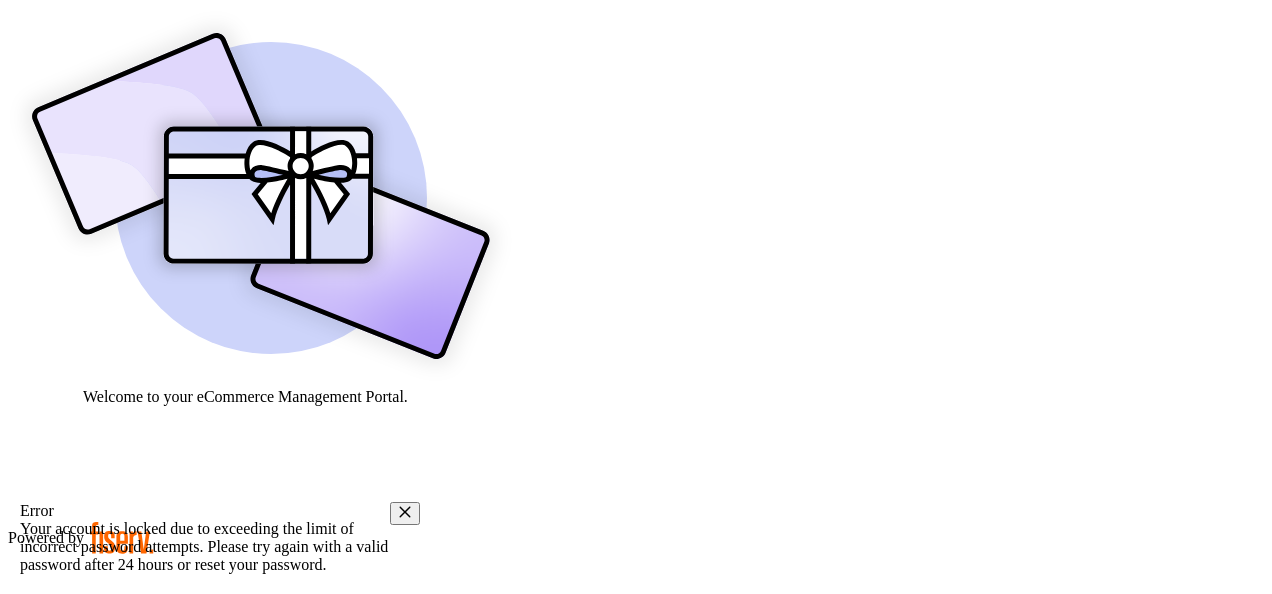 click at bounding box center (261, 196) 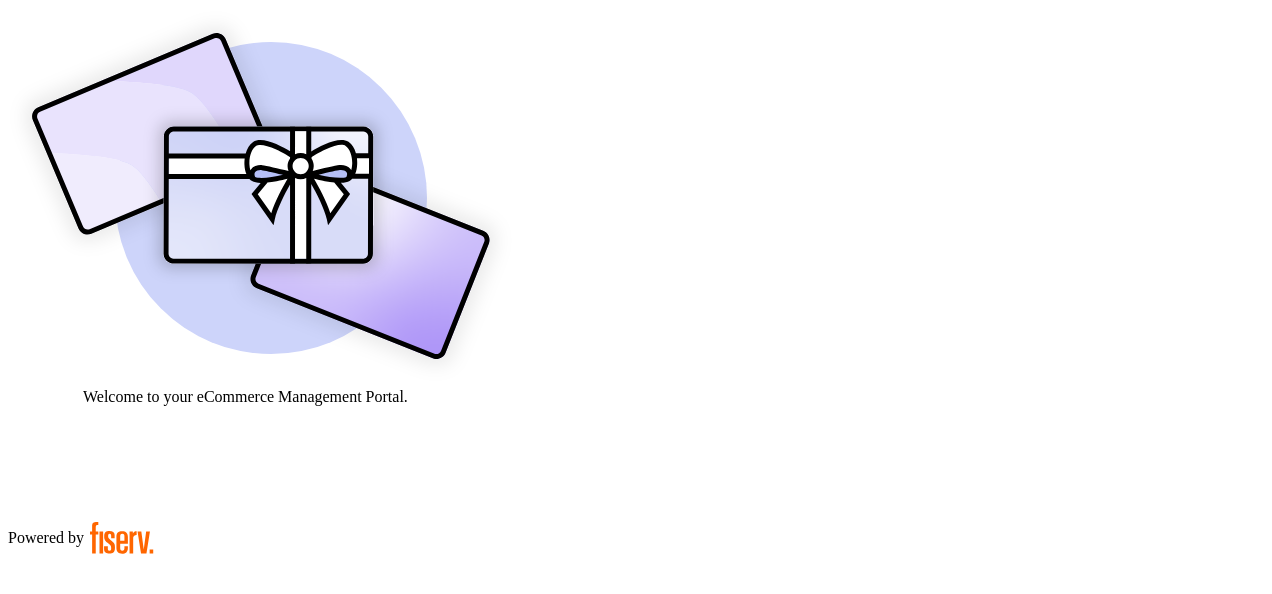 click on "Click here." at bounding box center [197, 1001] 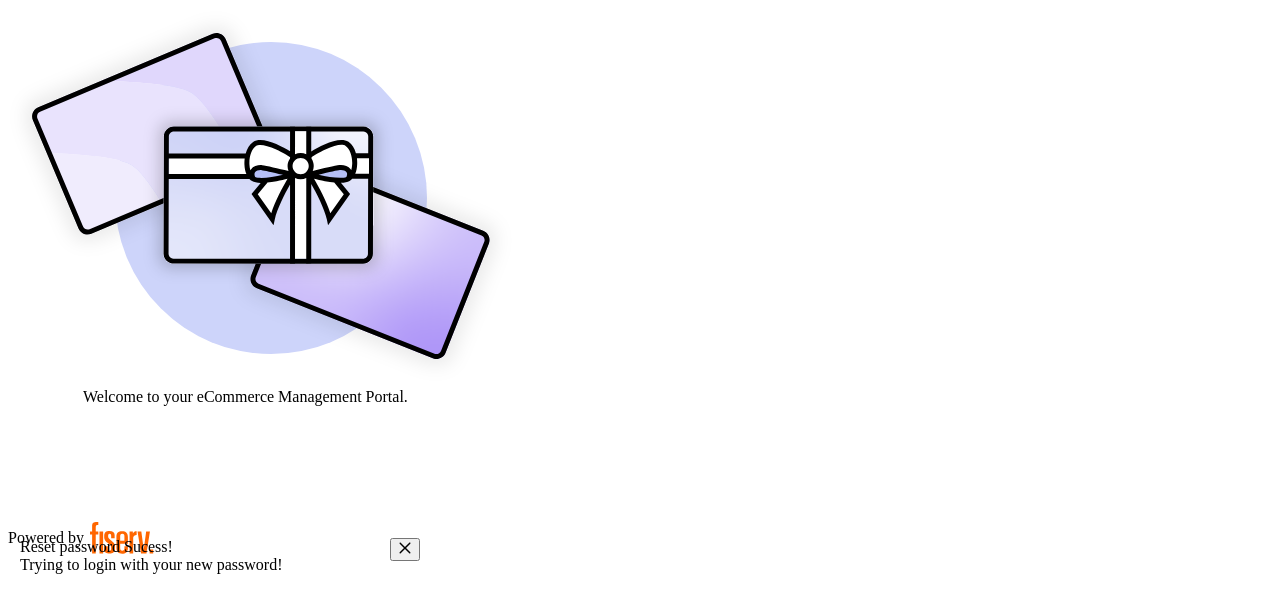 click at bounding box center (79, 909) 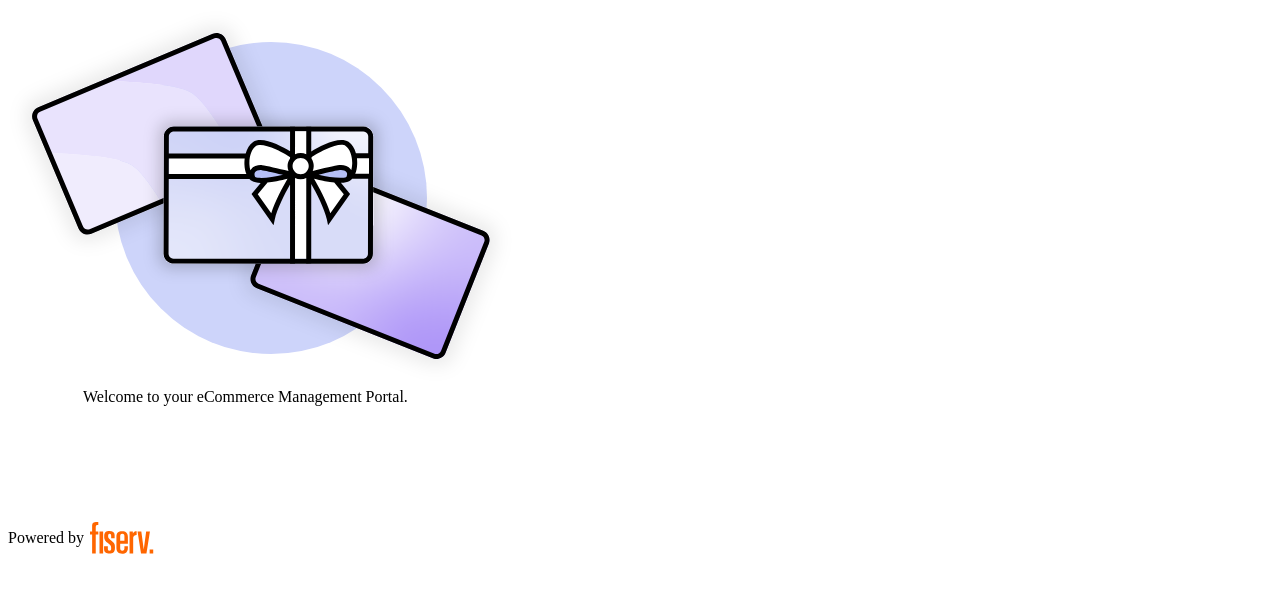paste on "**********" 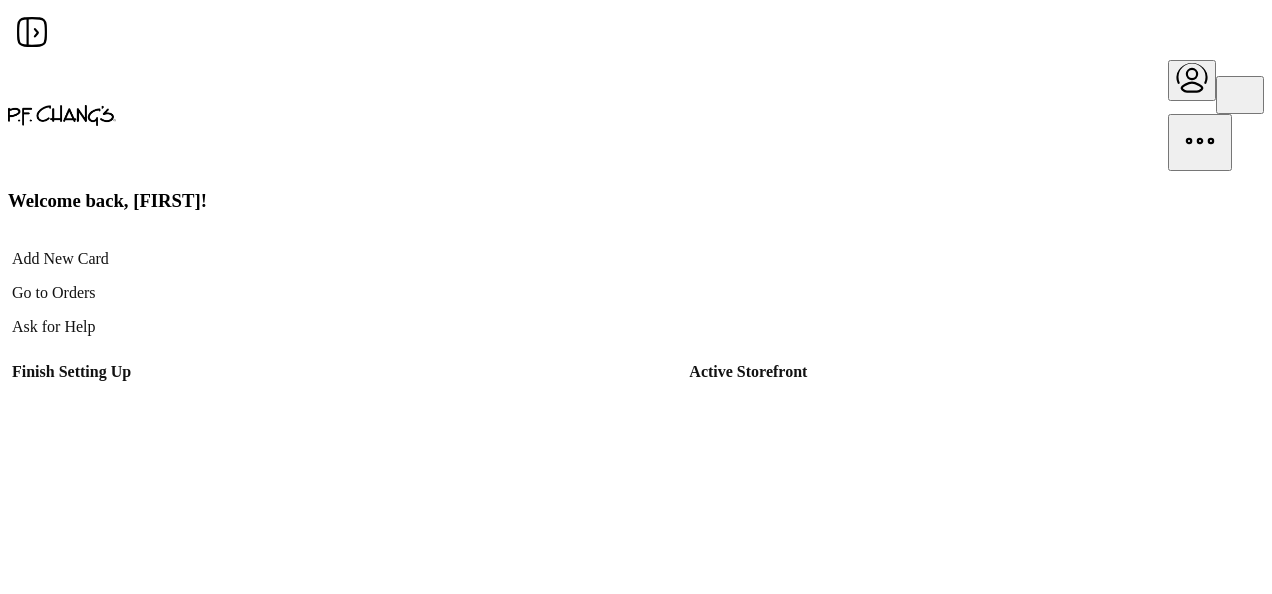 scroll, scrollTop: 0, scrollLeft: 0, axis: both 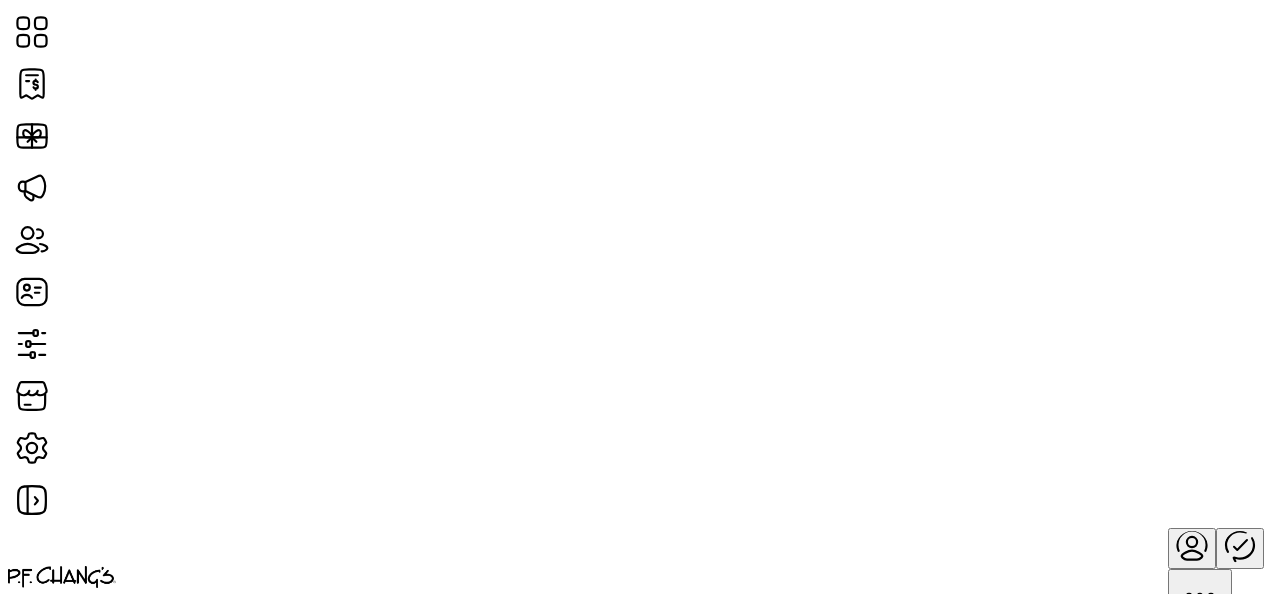 click on "This Month's Platform Tip Make adding new cards faster! Creating some new cards? Try enabling default pricing when creating your next card to save time when inputting the values you would like displayed on your gift card storefront." at bounding box center [520, 1764] 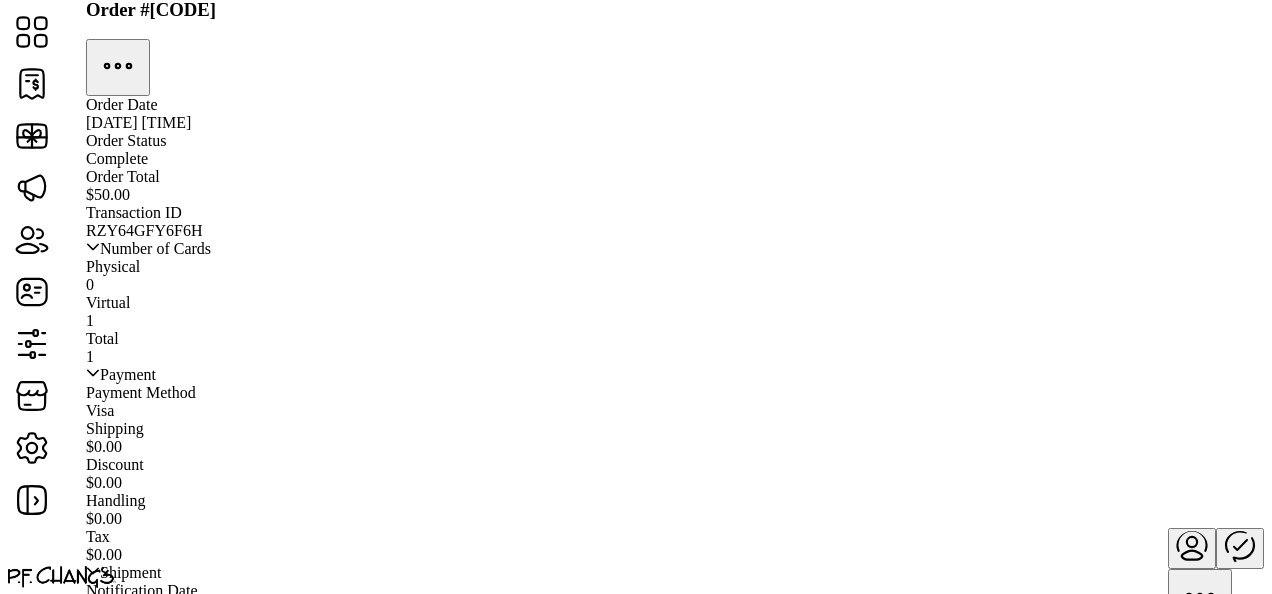 scroll, scrollTop: 660, scrollLeft: 0, axis: vertical 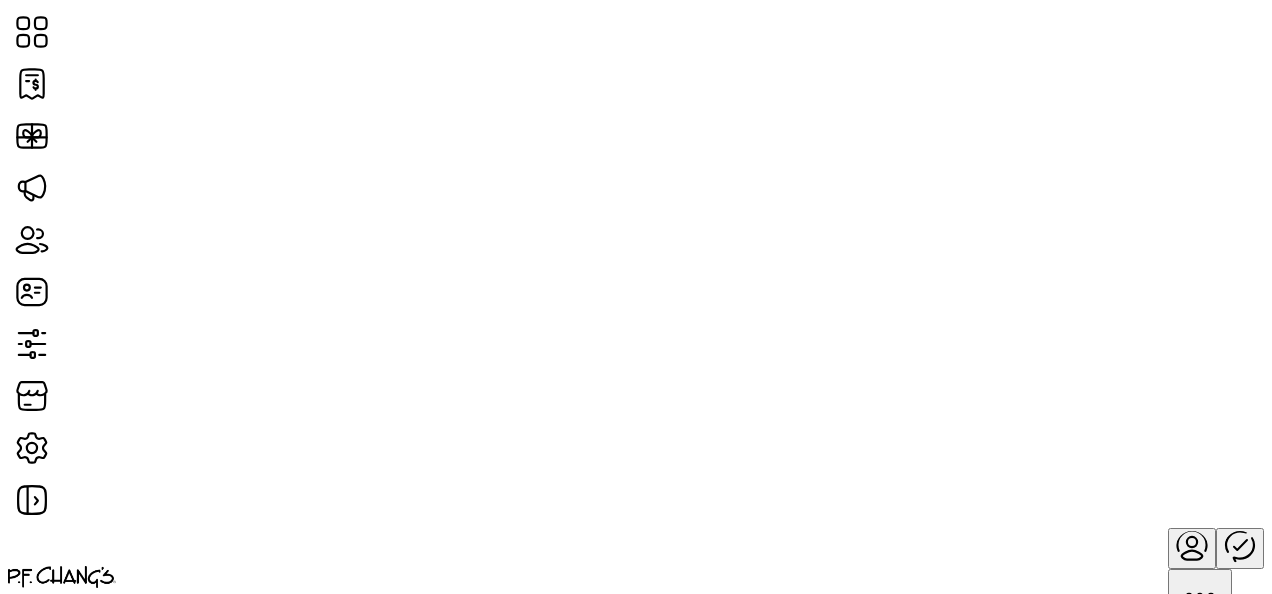 drag, startPoint x: 1267, startPoint y: 329, endPoint x: 1270, endPoint y: 359, distance: 30.149628 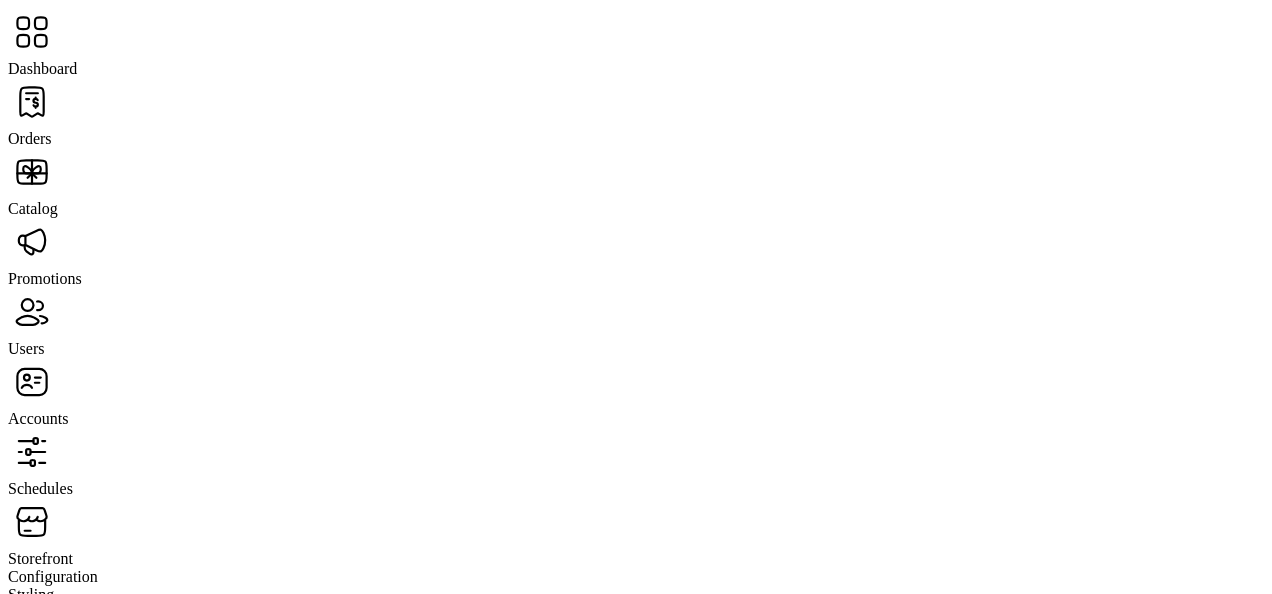 click at bounding box center (32, 102) 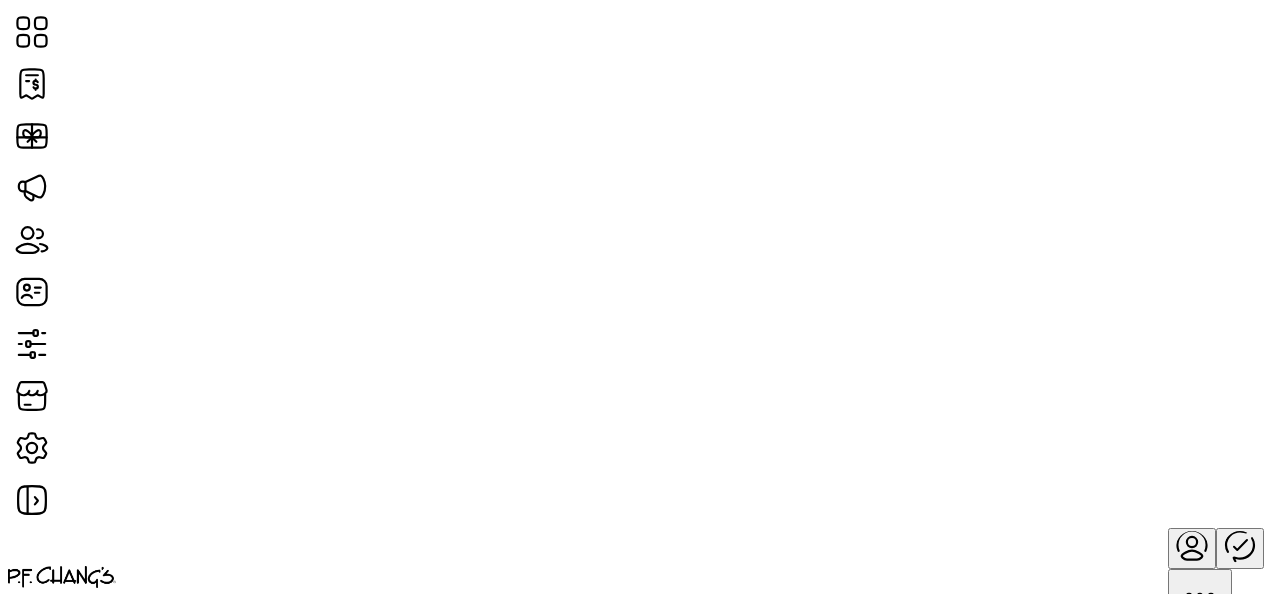 scroll, scrollTop: 14, scrollLeft: 0, axis: vertical 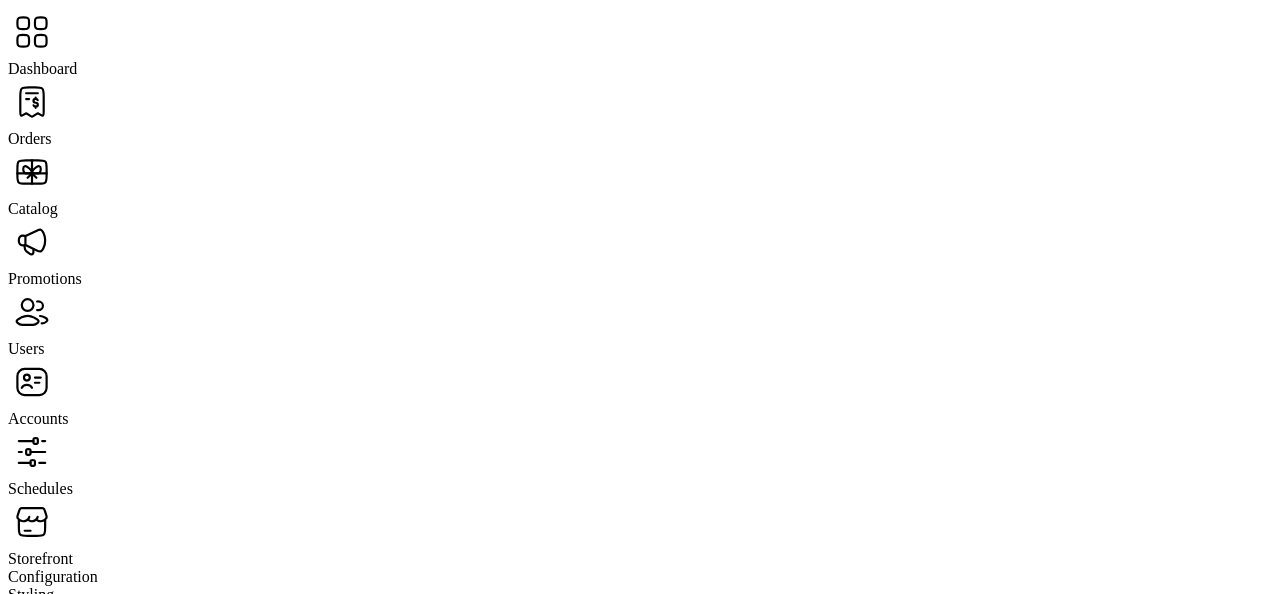 click on "Promotions" at bounding box center (42, 68) 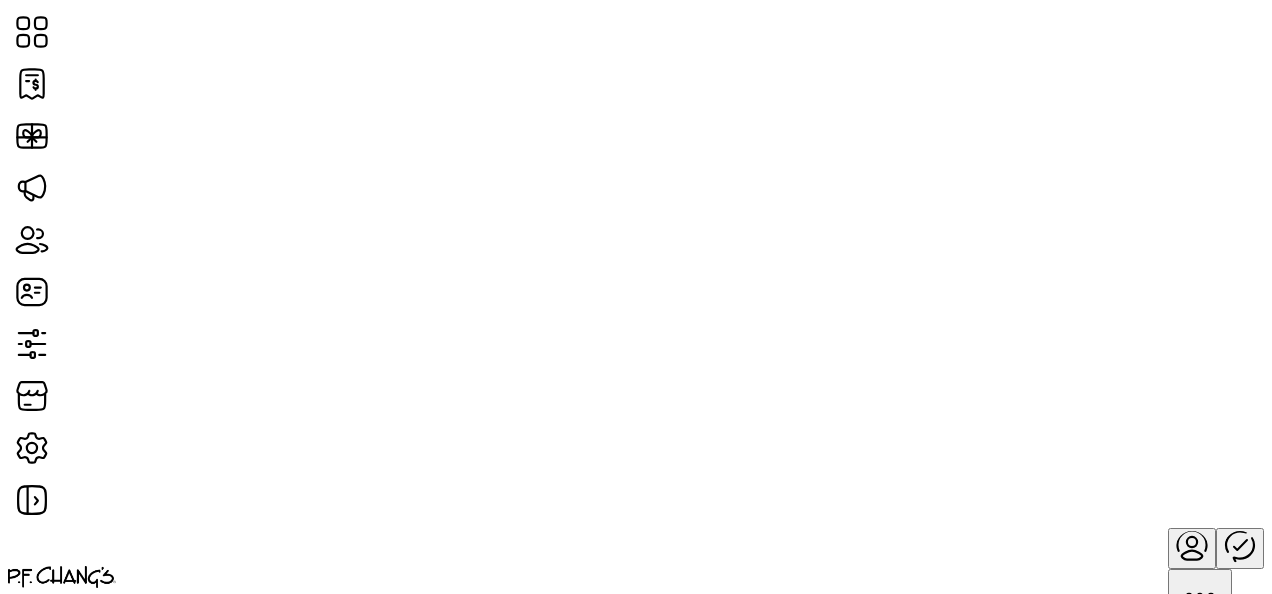 scroll, scrollTop: 229, scrollLeft: 0, axis: vertical 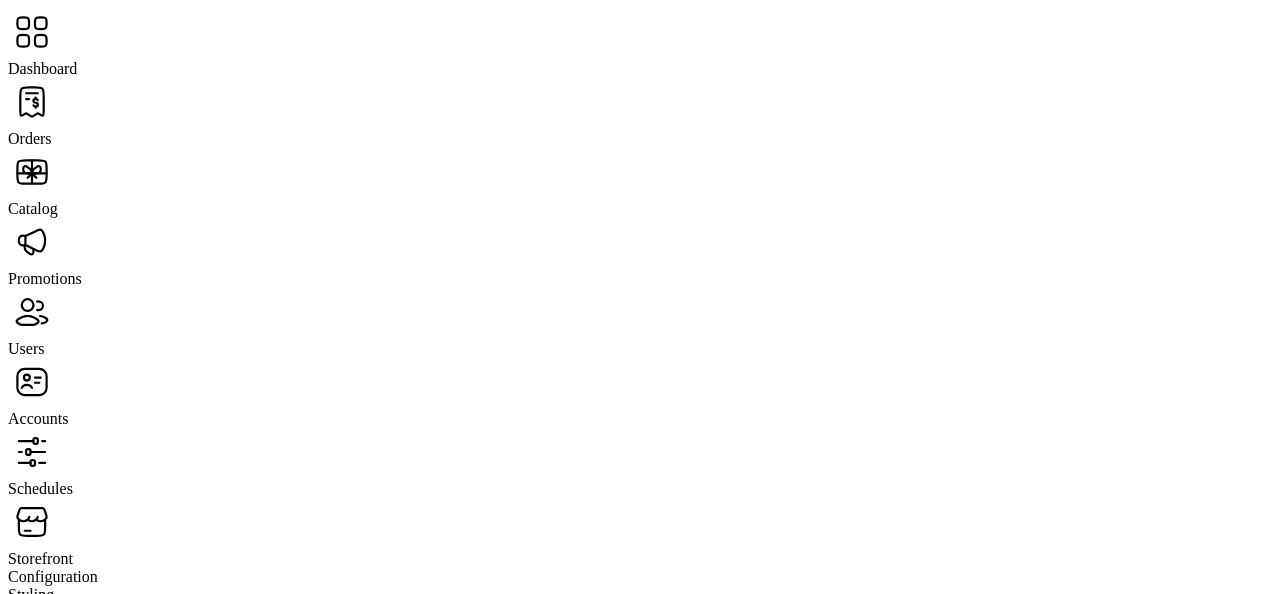 click on "Users" at bounding box center [42, 68] 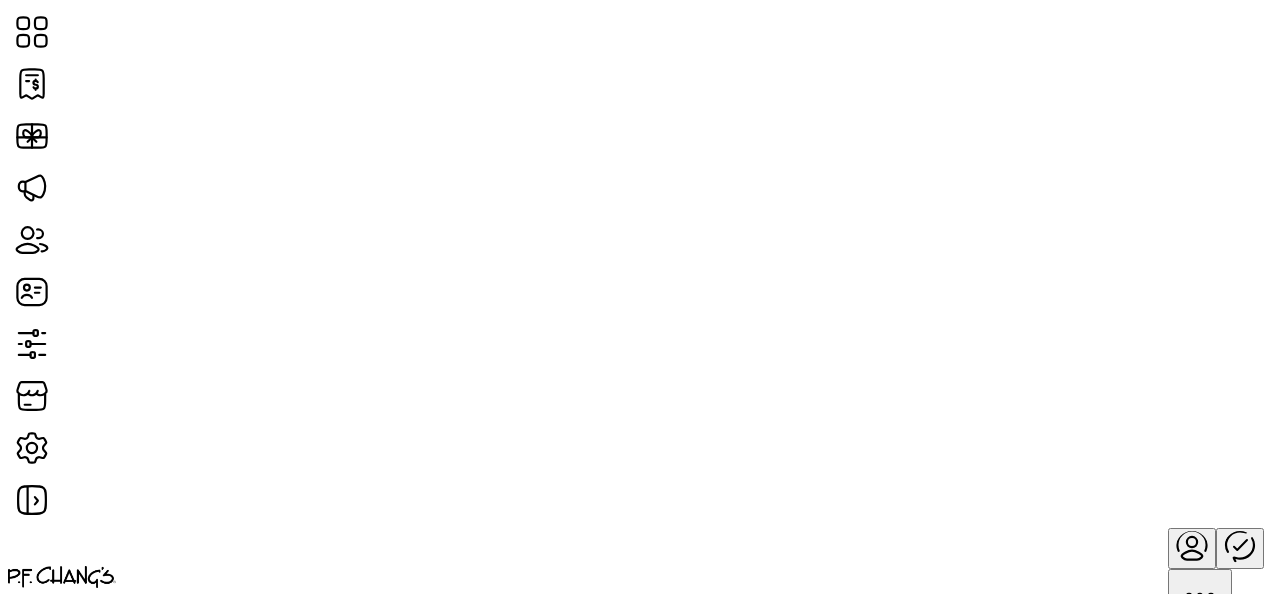scroll, scrollTop: 2072, scrollLeft: 0, axis: vertical 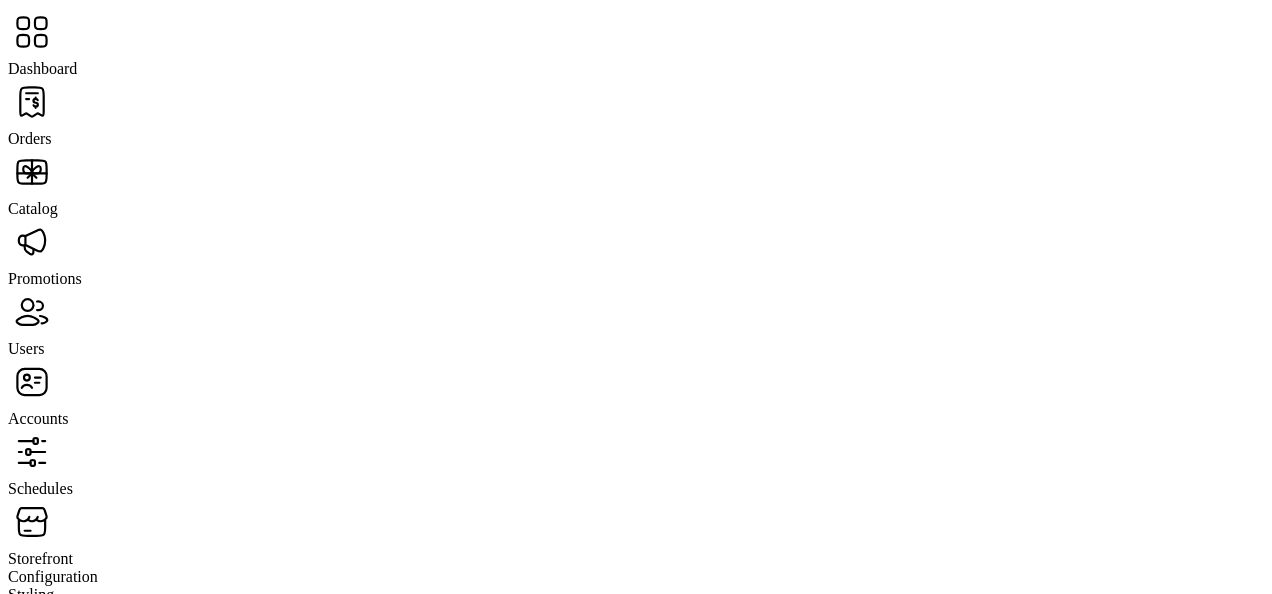 click on "Accounts" at bounding box center (42, 68) 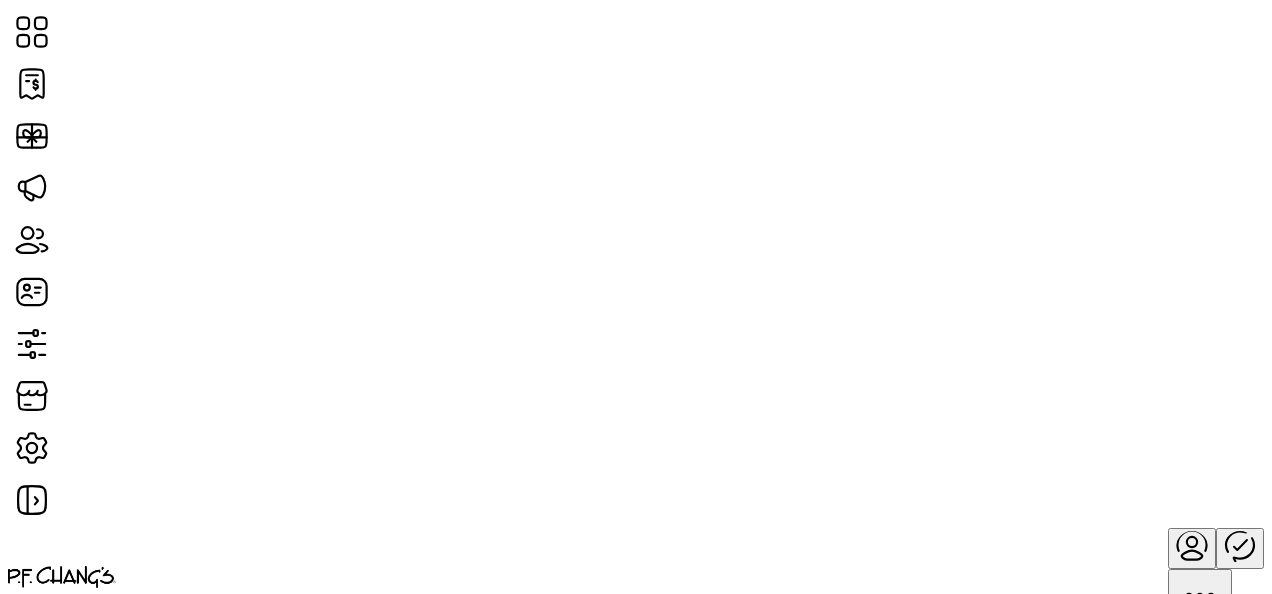 scroll, scrollTop: 0, scrollLeft: 0, axis: both 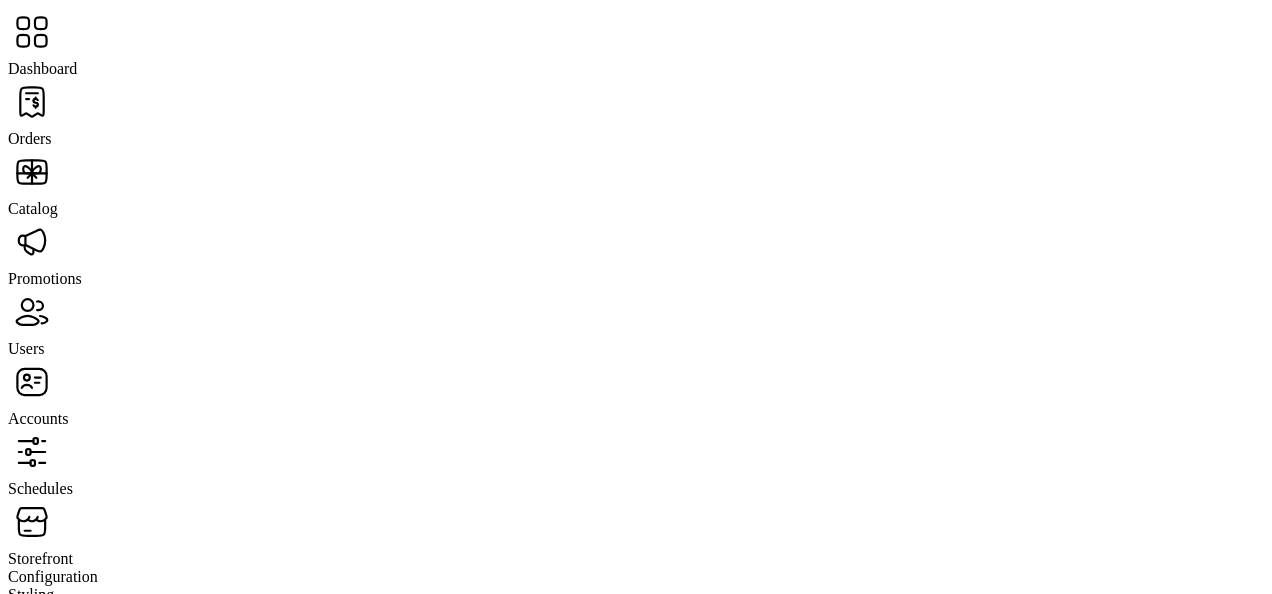 click at bounding box center [32, 32] 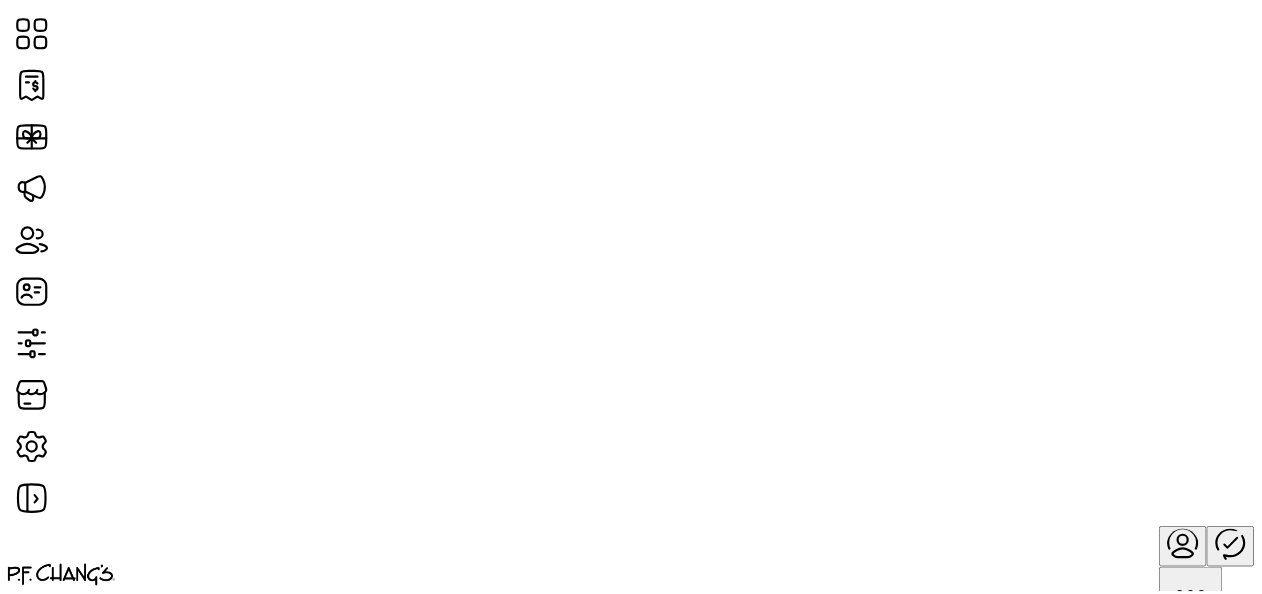 scroll, scrollTop: 0, scrollLeft: 0, axis: both 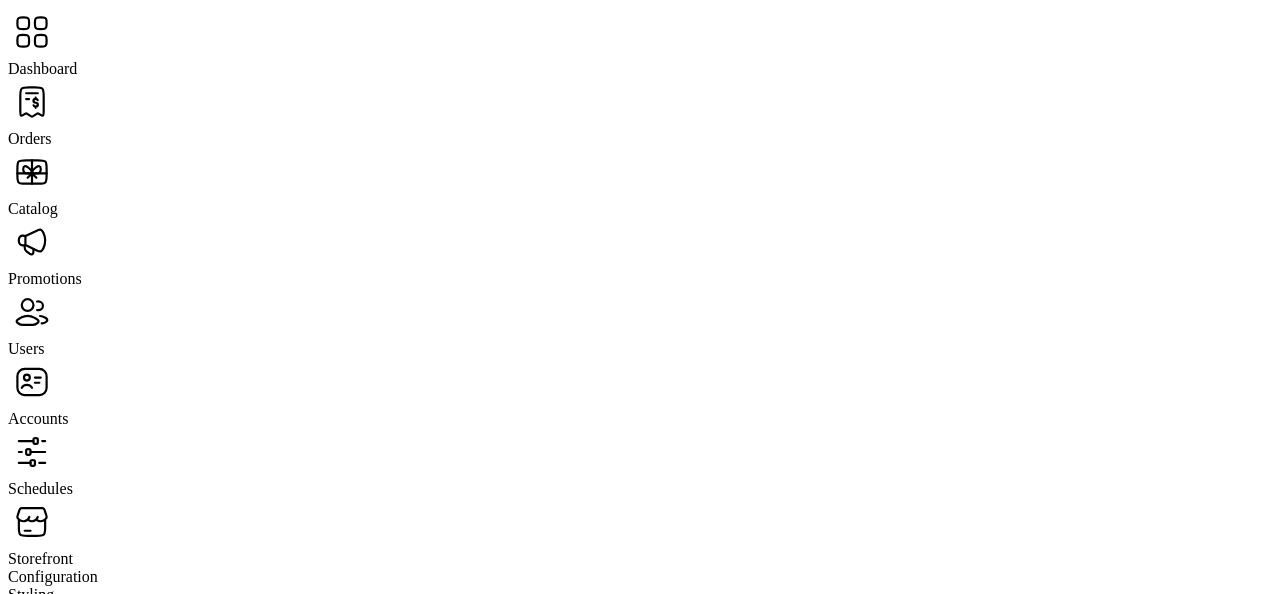 click on "Storefront" at bounding box center (42, 68) 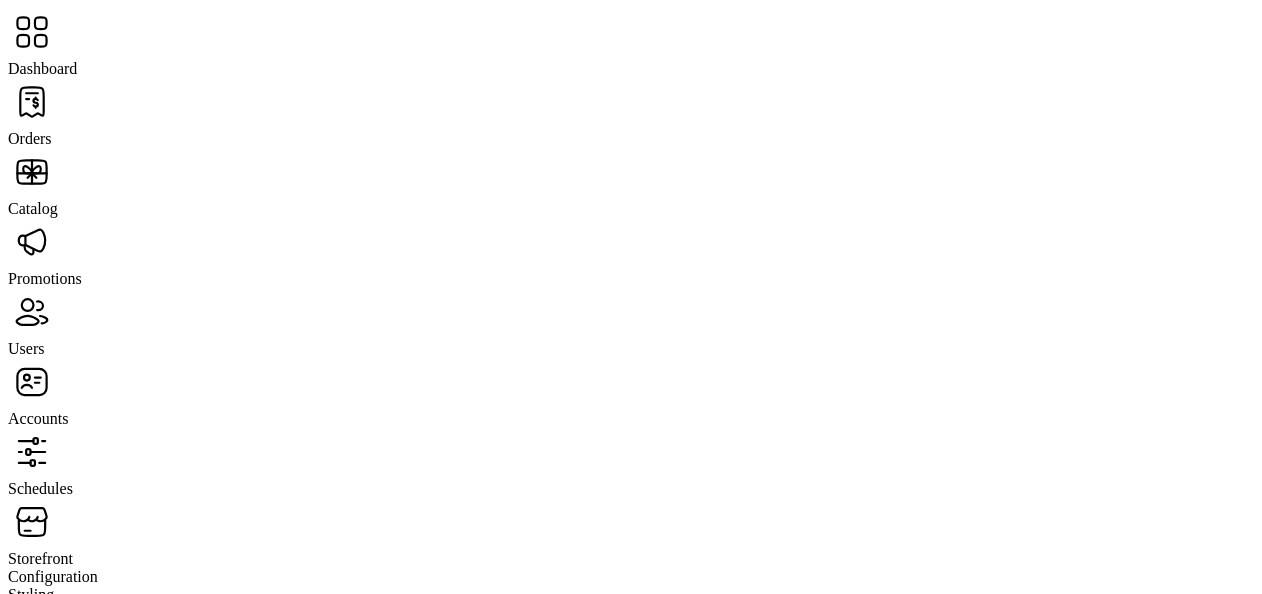 click on "Configuration" at bounding box center [42, 68] 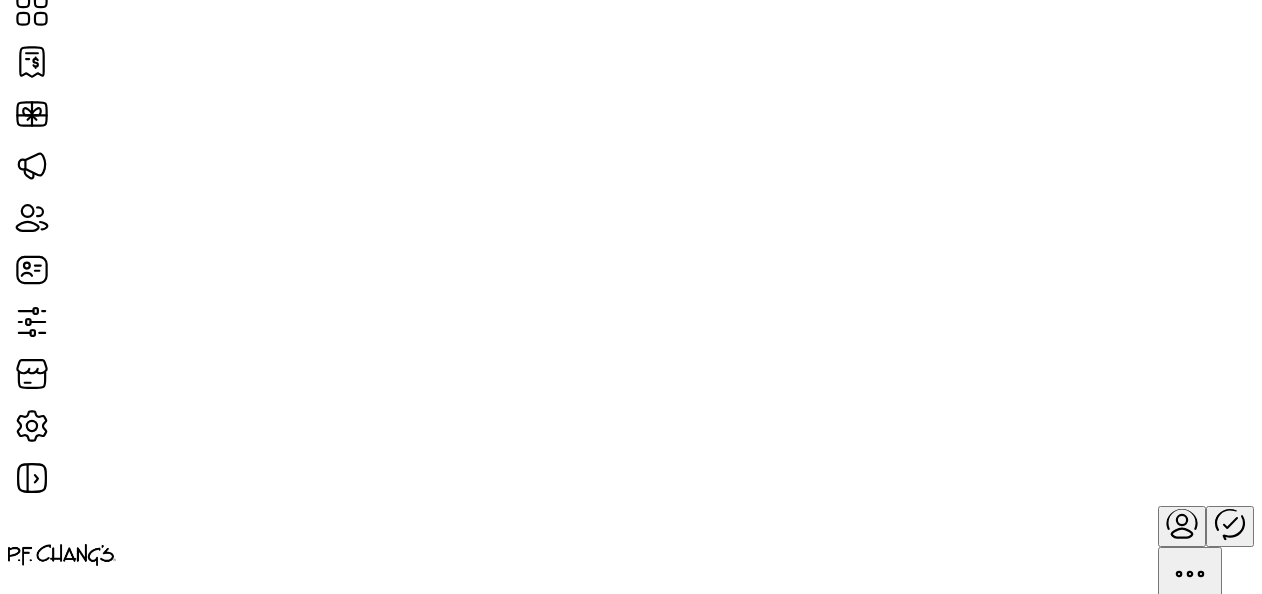 scroll, scrollTop: 0, scrollLeft: 0, axis: both 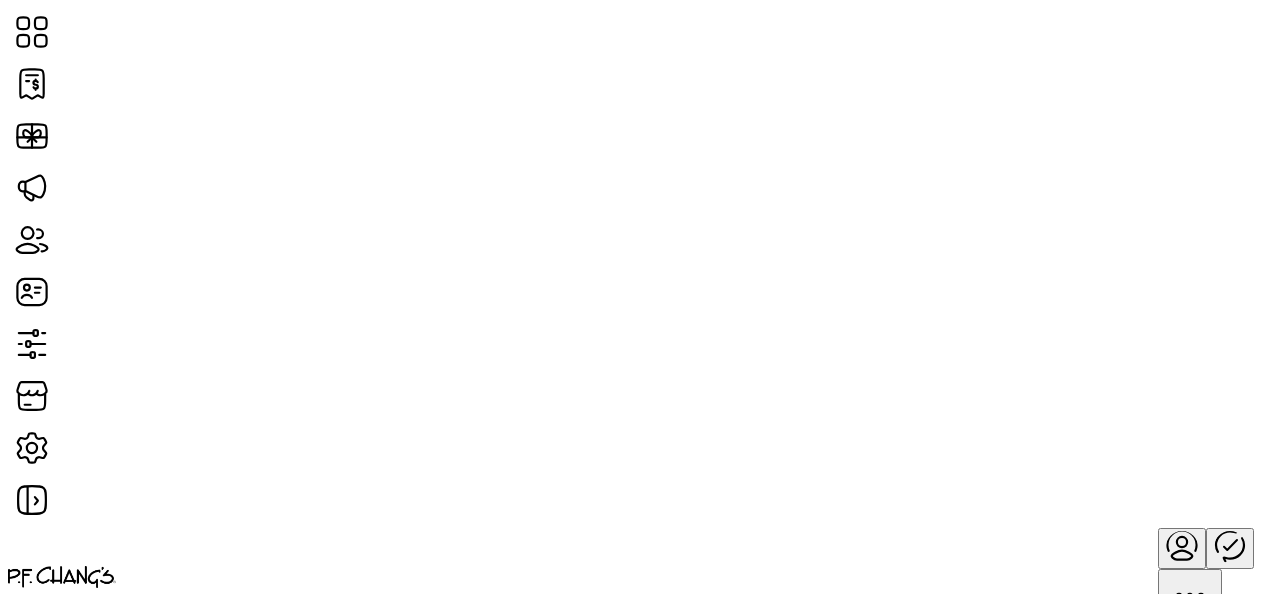 click at bounding box center (1190, 596) 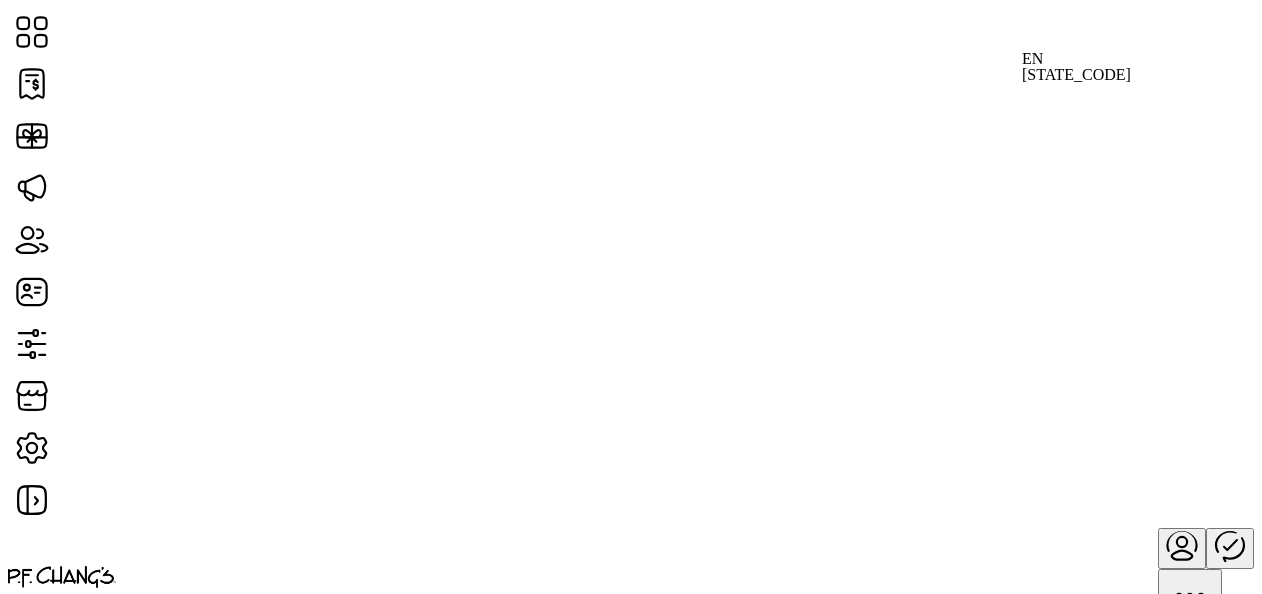 click on "Storefront Configuration" at bounding box center [631, 656] 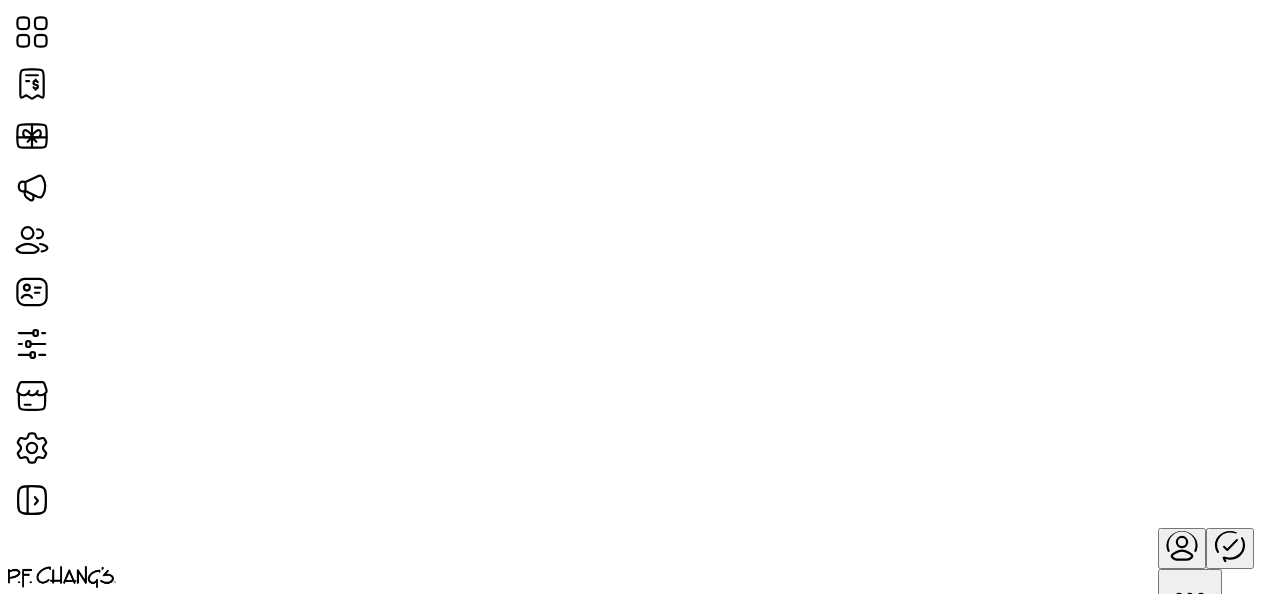 scroll, scrollTop: 49, scrollLeft: 0, axis: vertical 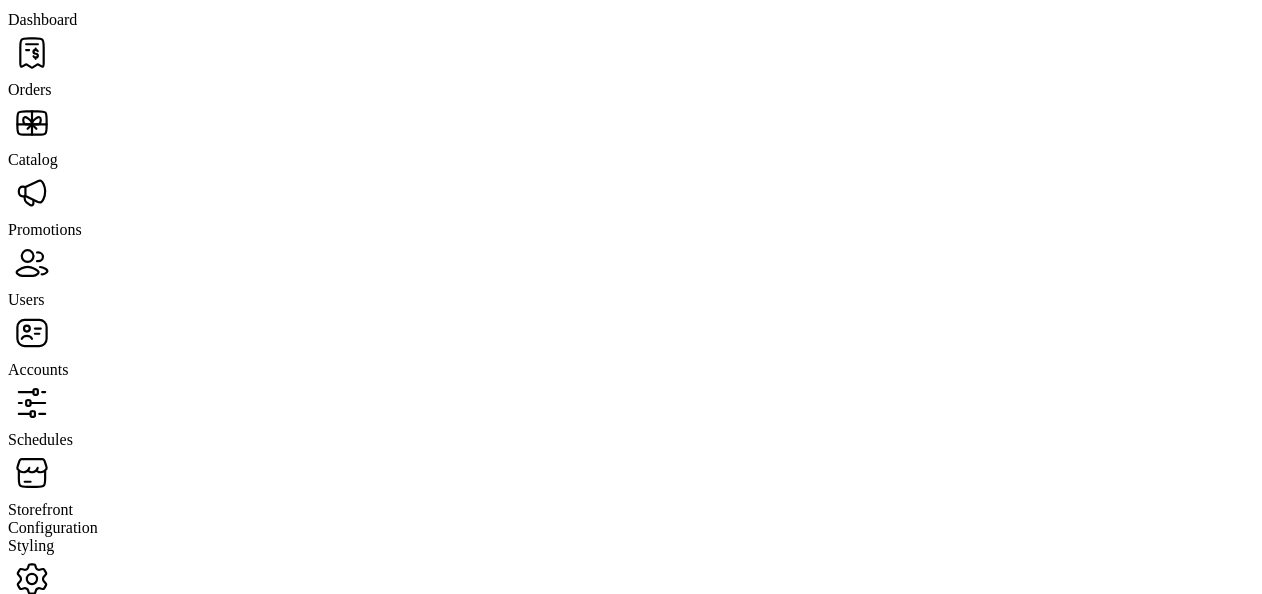 click on "Styling" at bounding box center [42, 19] 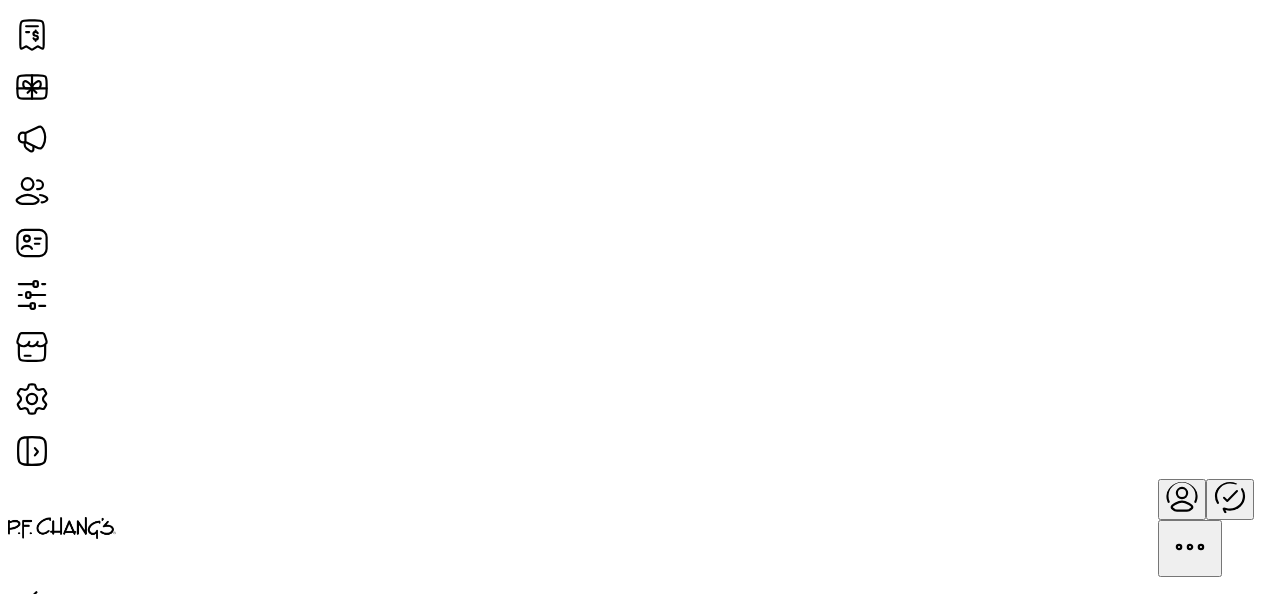 scroll, scrollTop: 497, scrollLeft: 0, axis: vertical 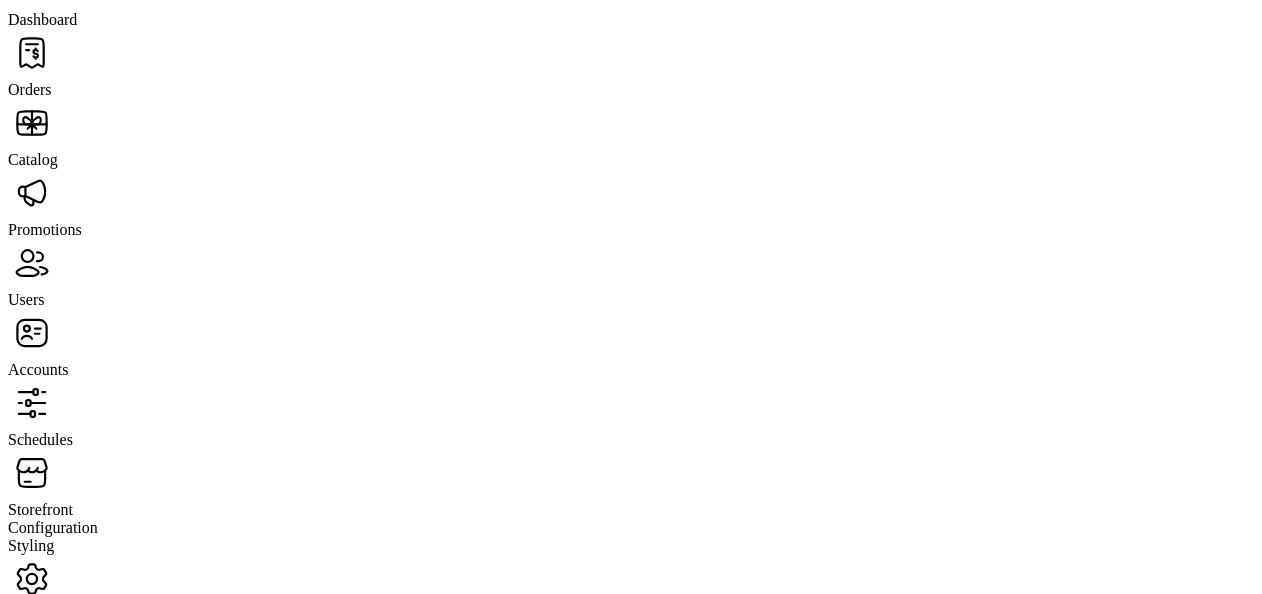 click on "Program Settings" at bounding box center [42, 19] 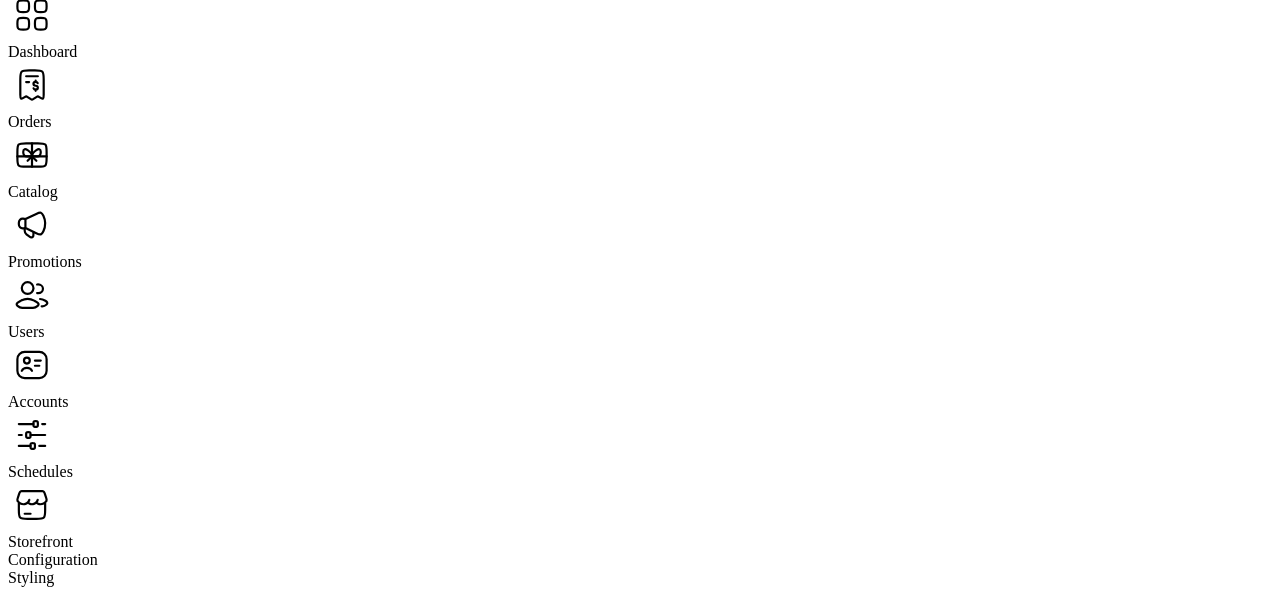 click on "Templates" at bounding box center [42, 51] 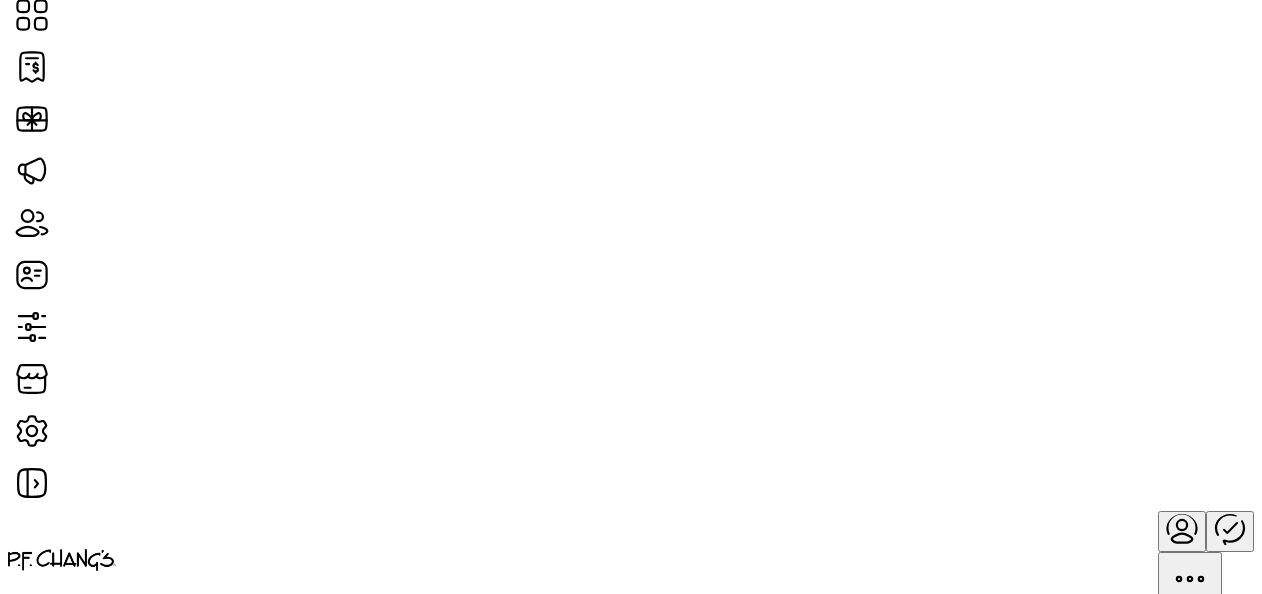 scroll, scrollTop: 0, scrollLeft: 0, axis: both 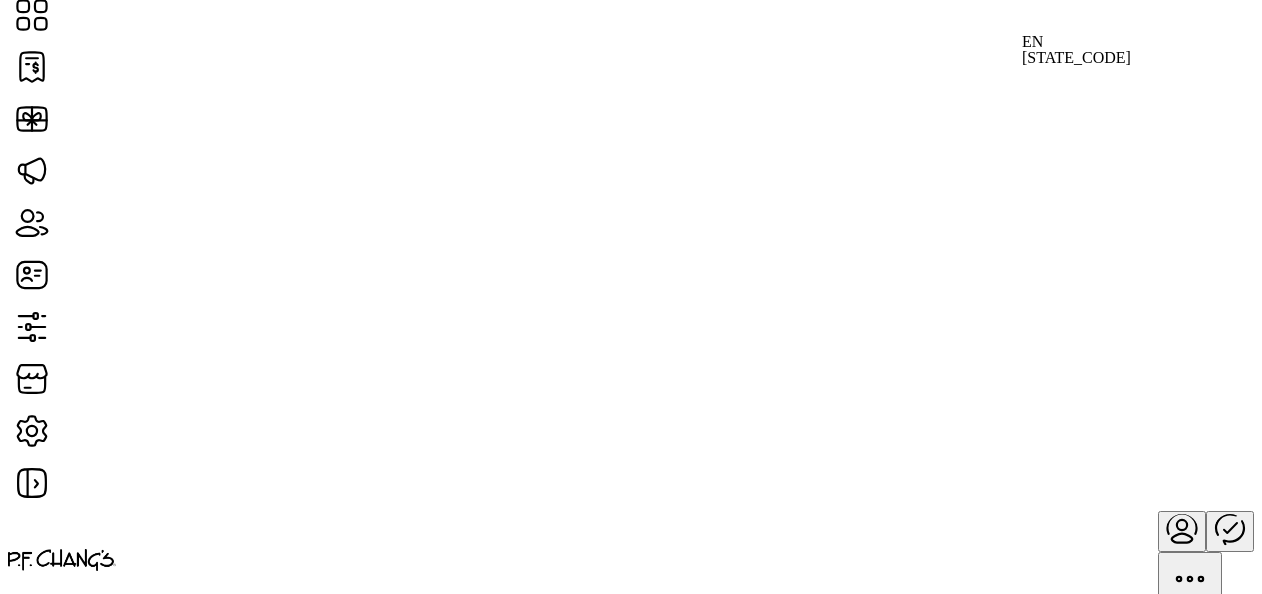 click at bounding box center (631, 560) 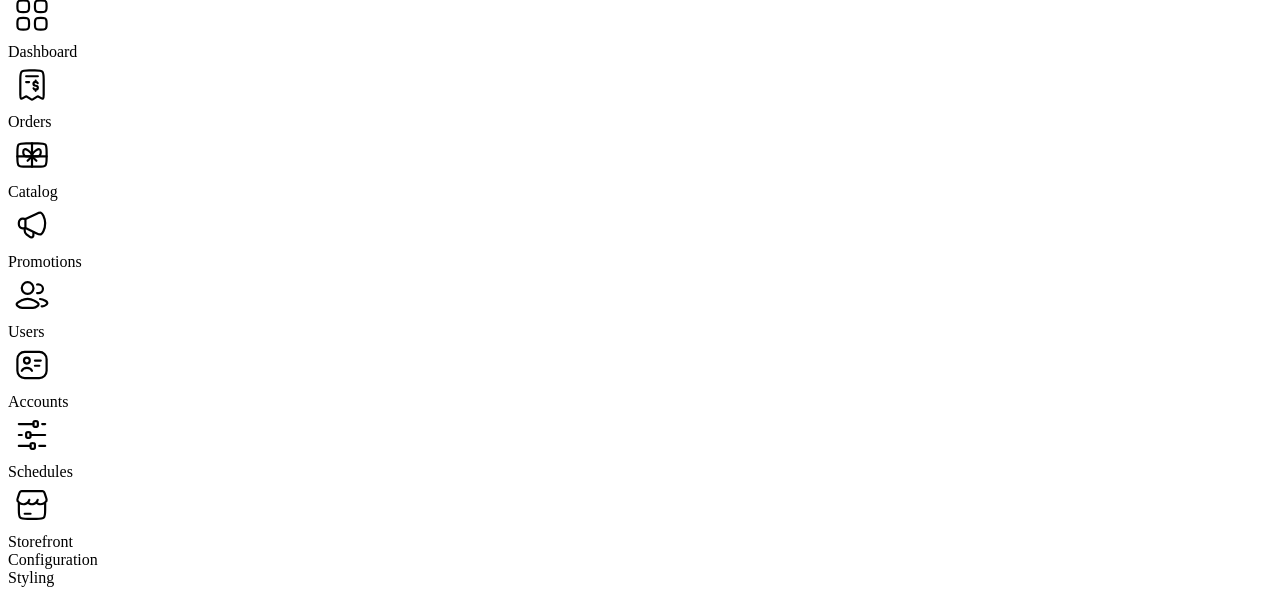 drag, startPoint x: 116, startPoint y: 226, endPoint x: 138, endPoint y: 160, distance: 69.57011 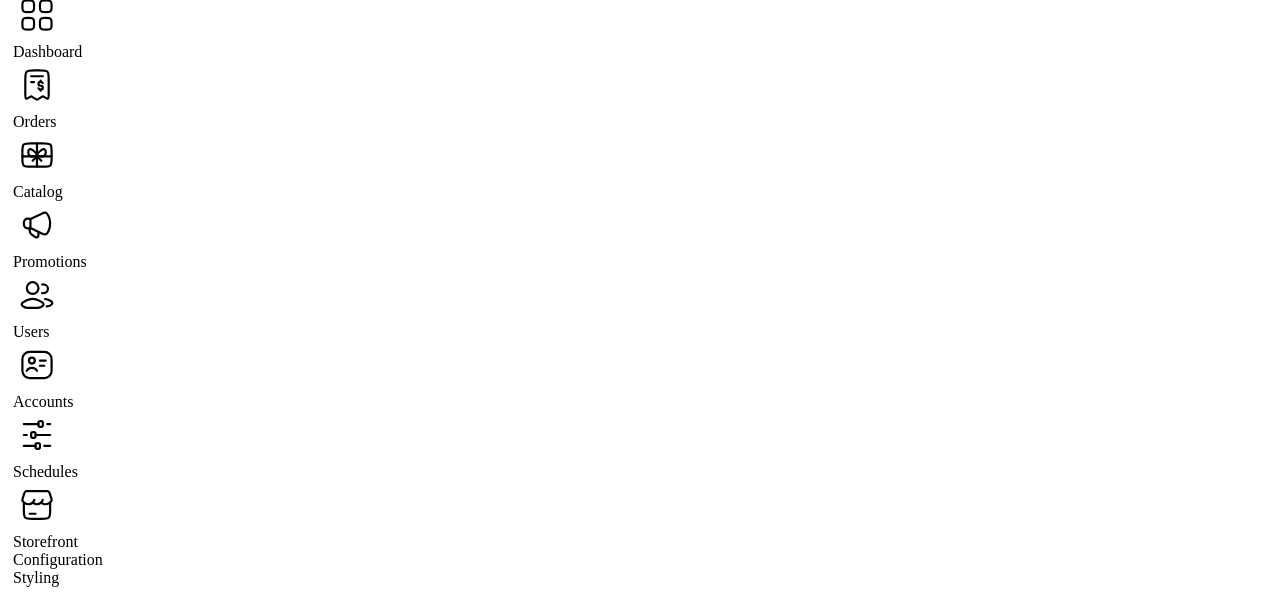 scroll, scrollTop: 0, scrollLeft: 0, axis: both 